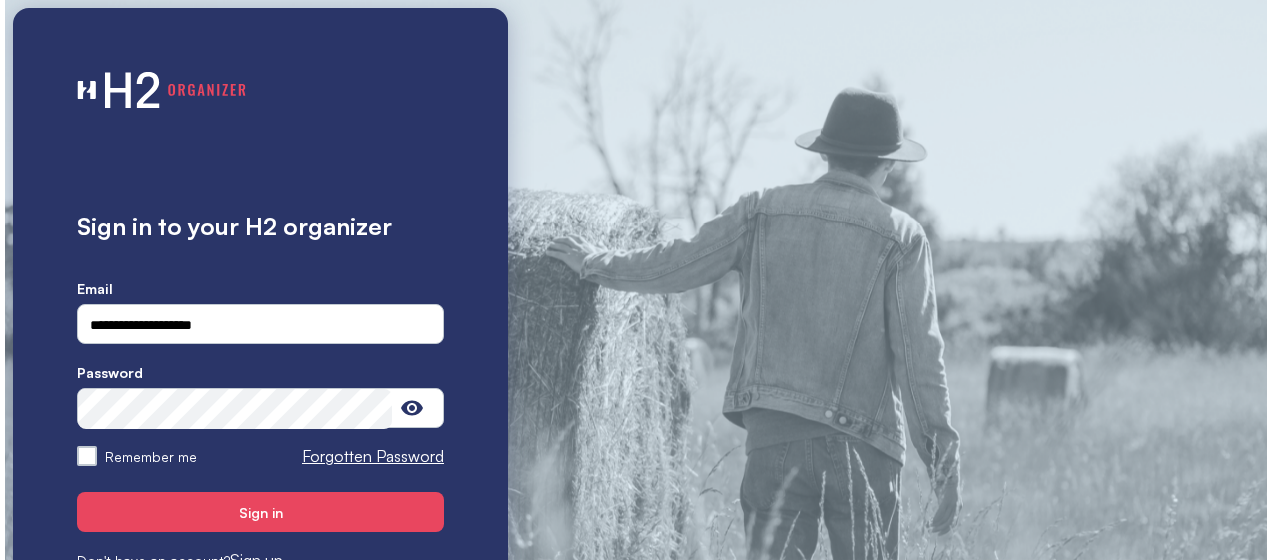 scroll, scrollTop: 0, scrollLeft: 0, axis: both 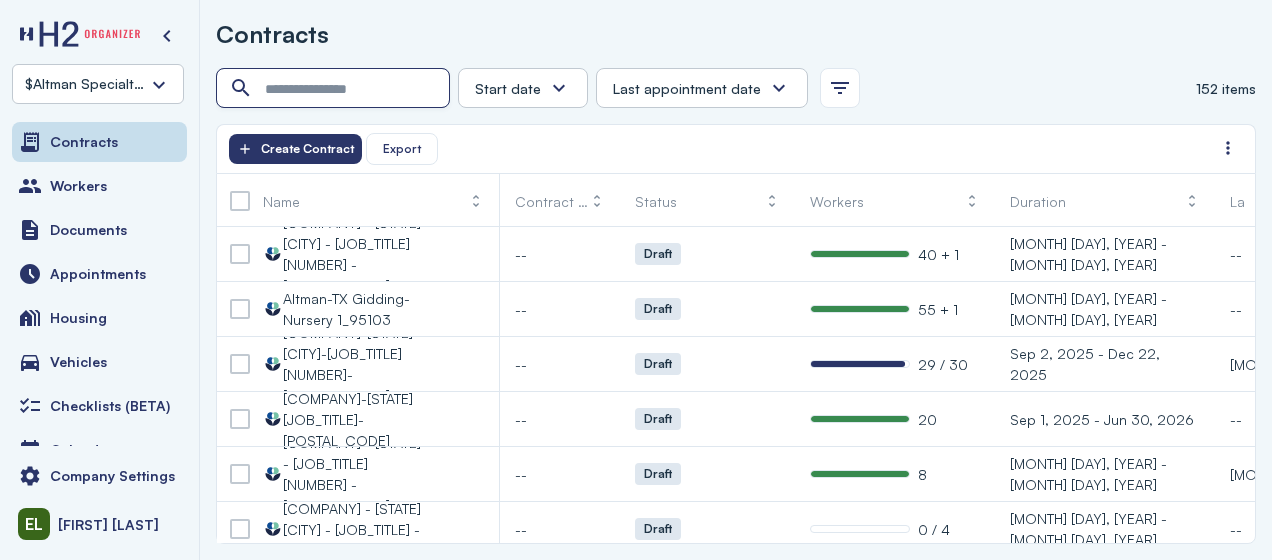 click at bounding box center (335, 89) 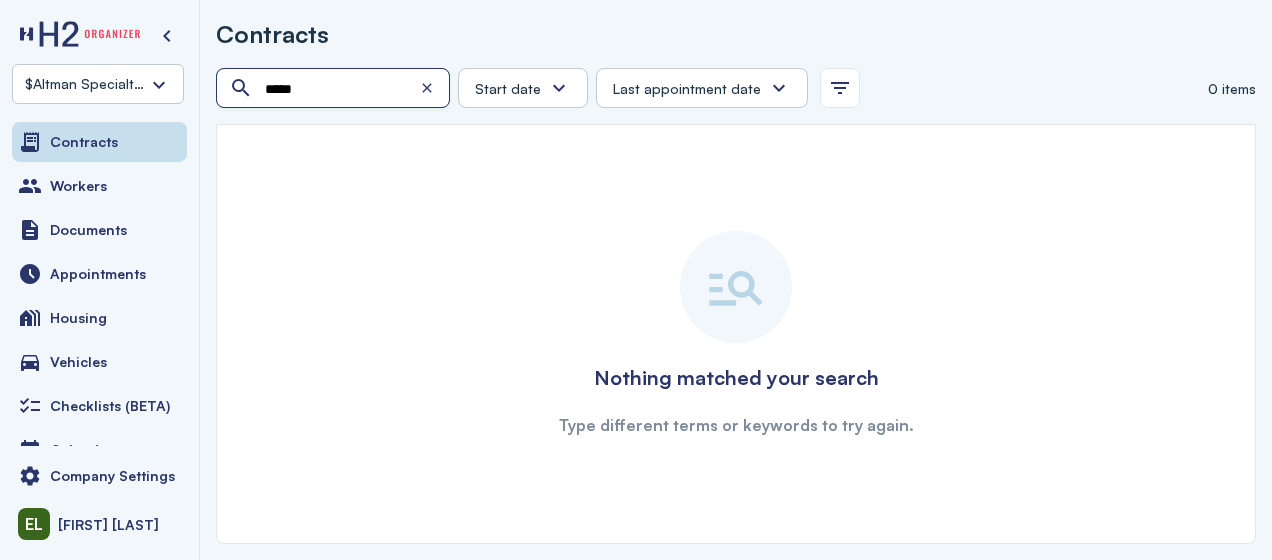 click on "*****" at bounding box center (335, 89) 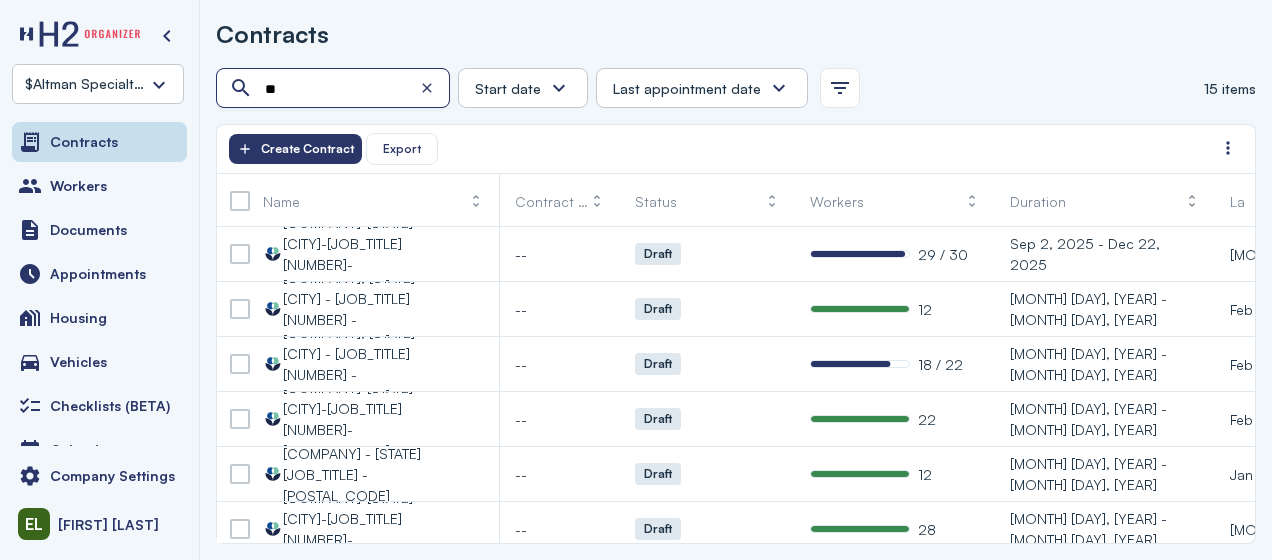 type on "*" 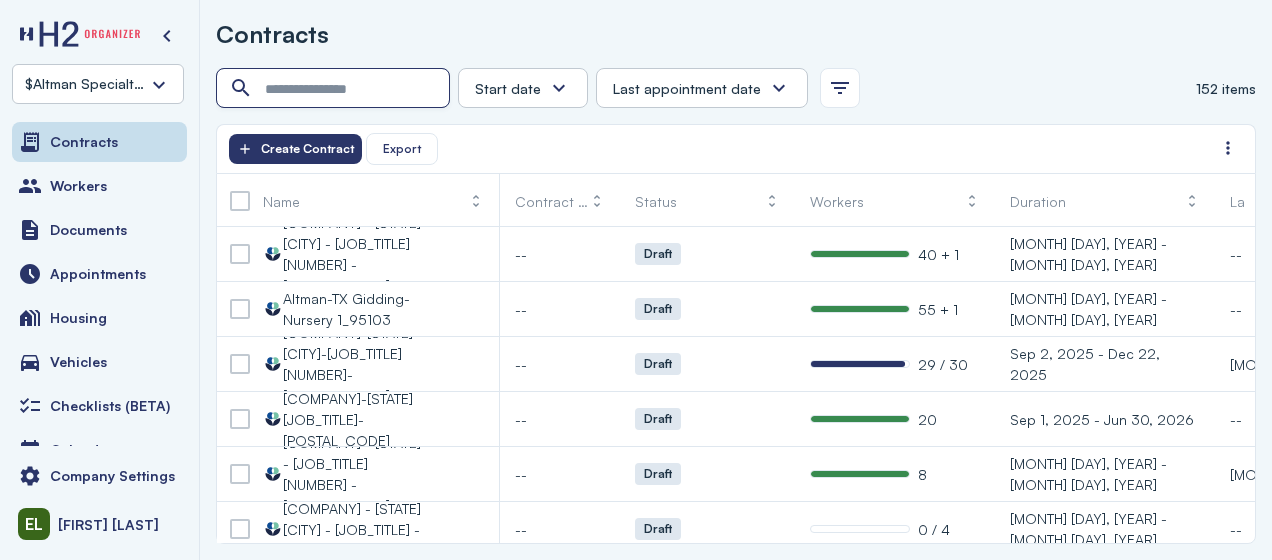 click at bounding box center [335, 89] 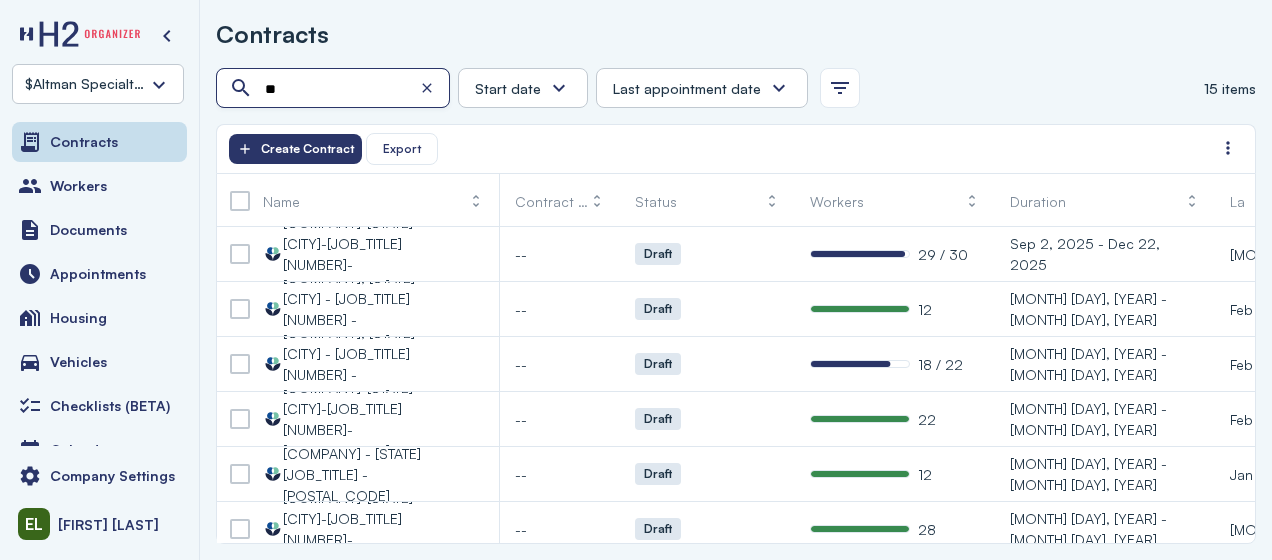 type on "*" 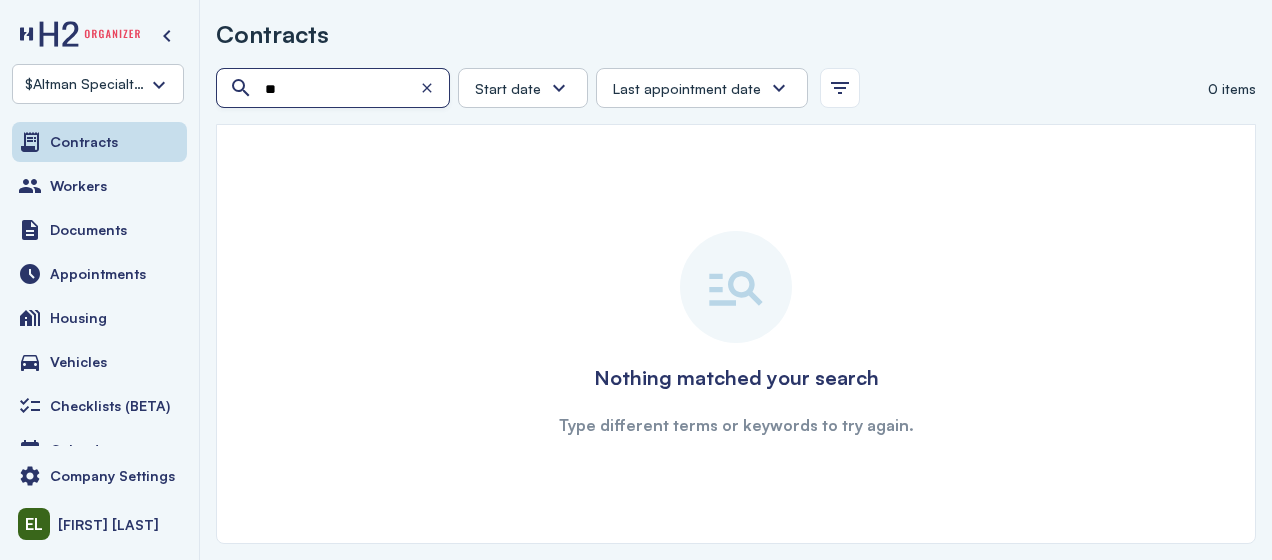 type on "*" 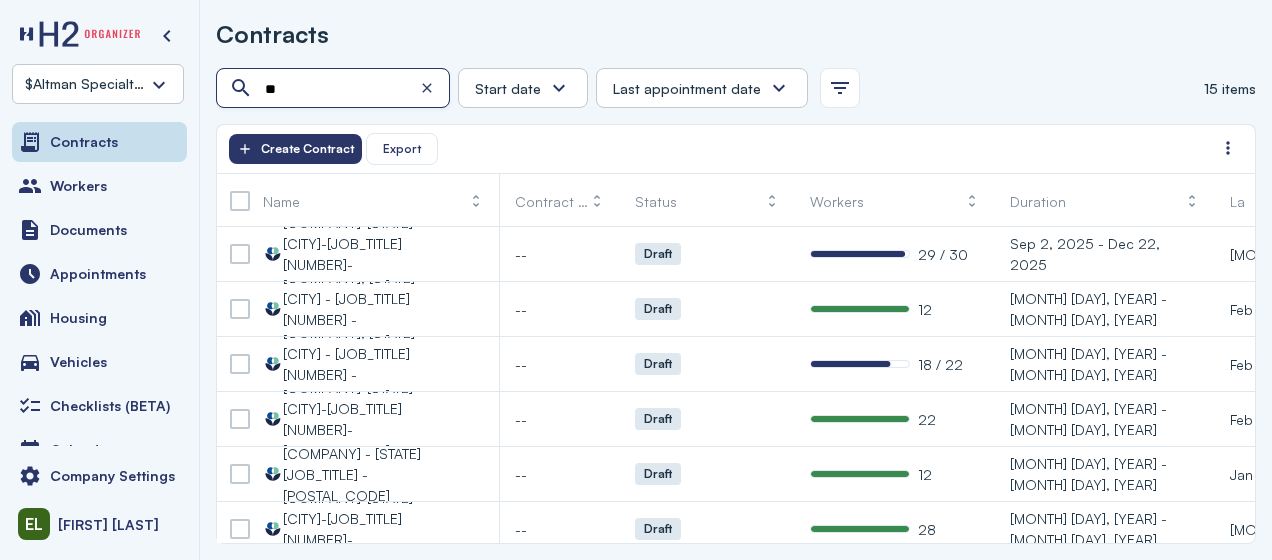type on "*" 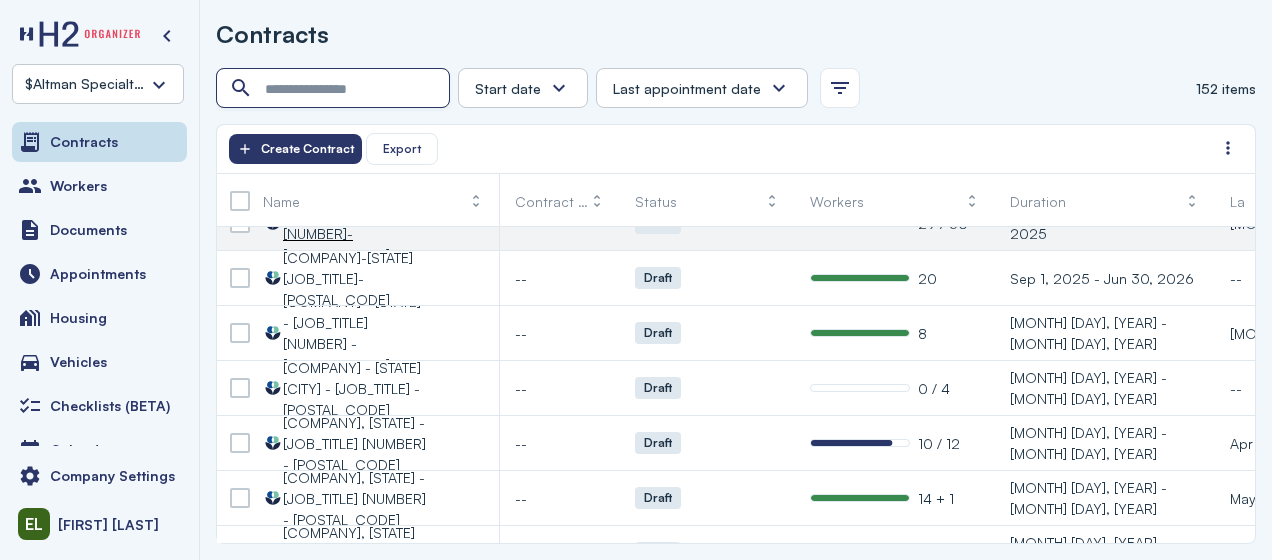 scroll, scrollTop: 431, scrollLeft: 18, axis: both 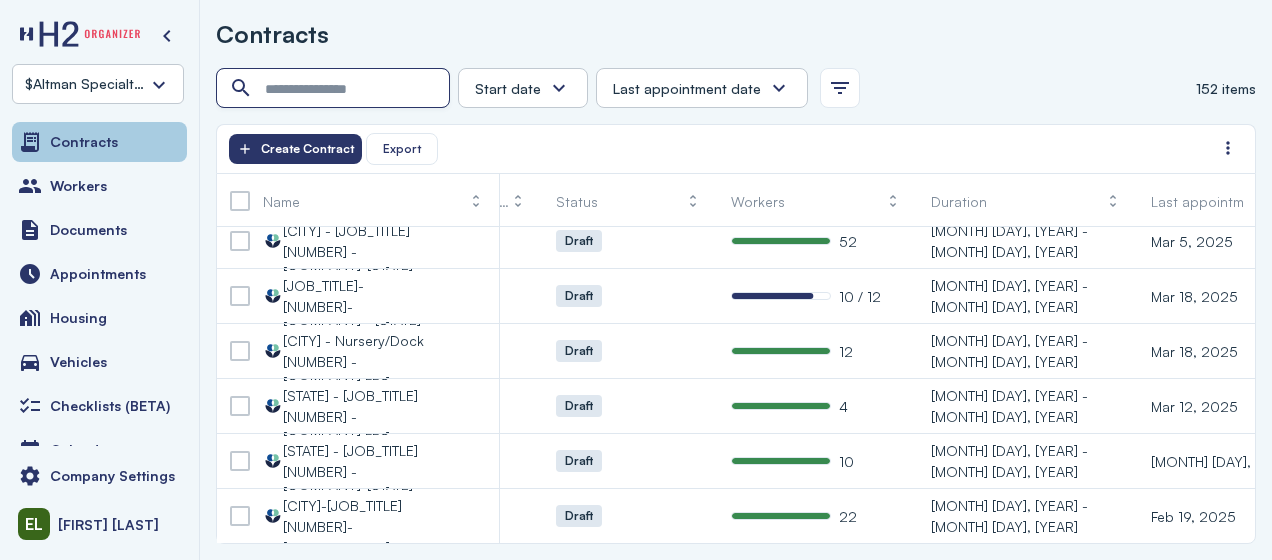 type 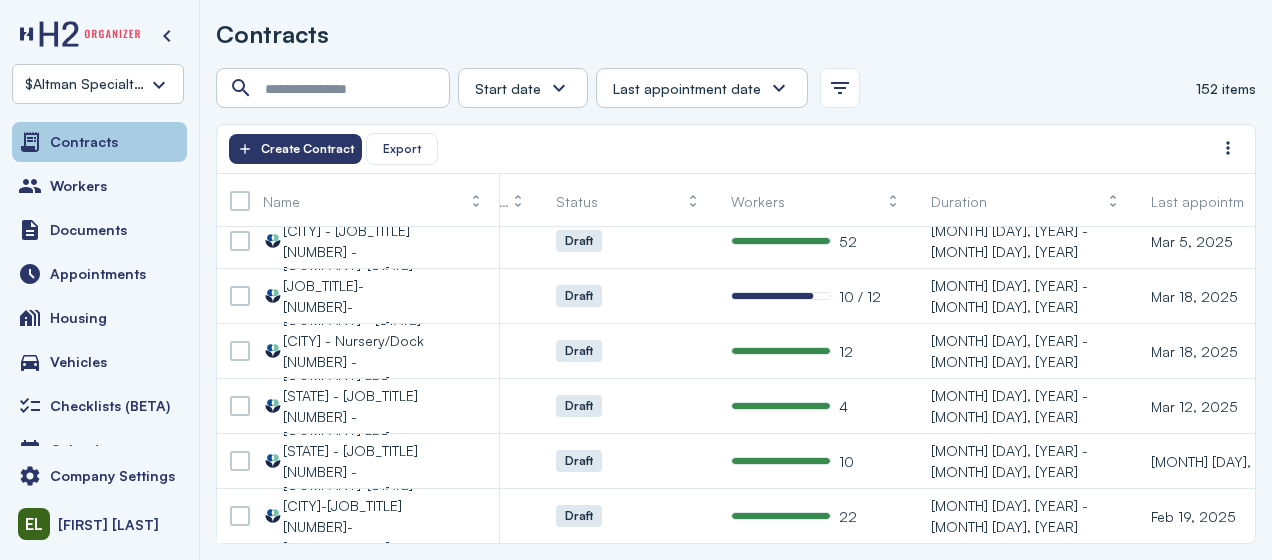click on "Contracts" at bounding box center [99, 142] 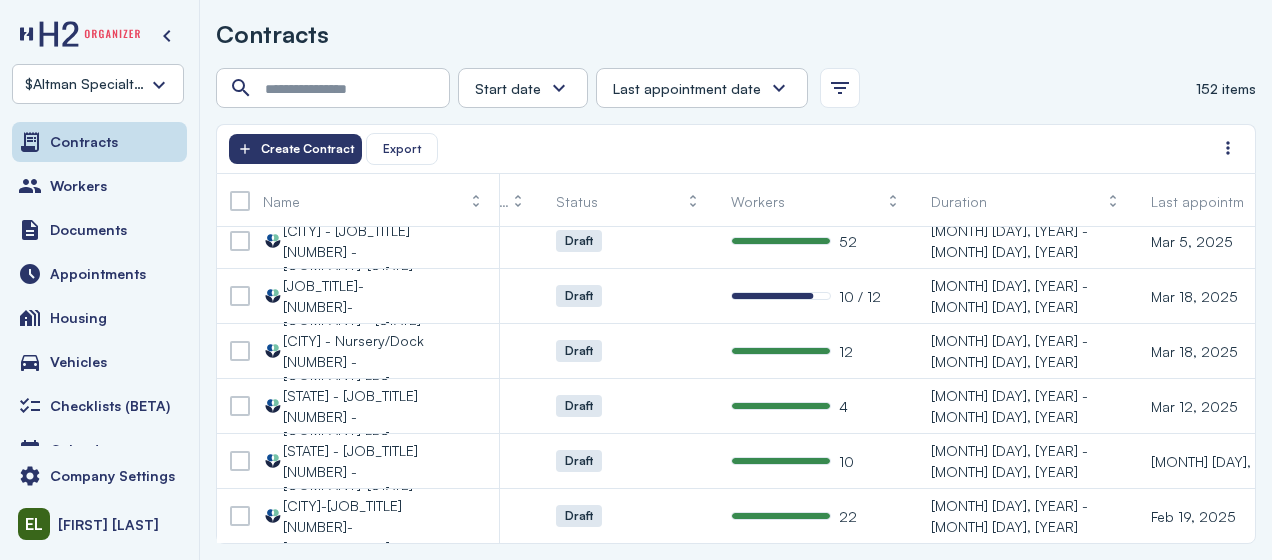 click on "$Altman Specialty Plants, LLC" at bounding box center [98, 84] 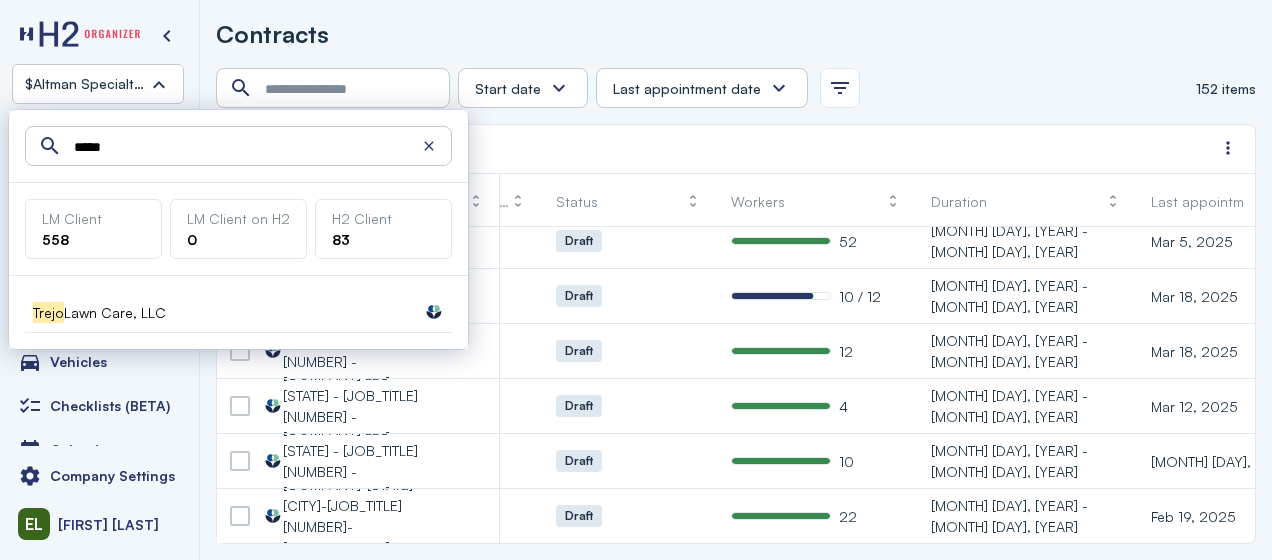 type on "*****" 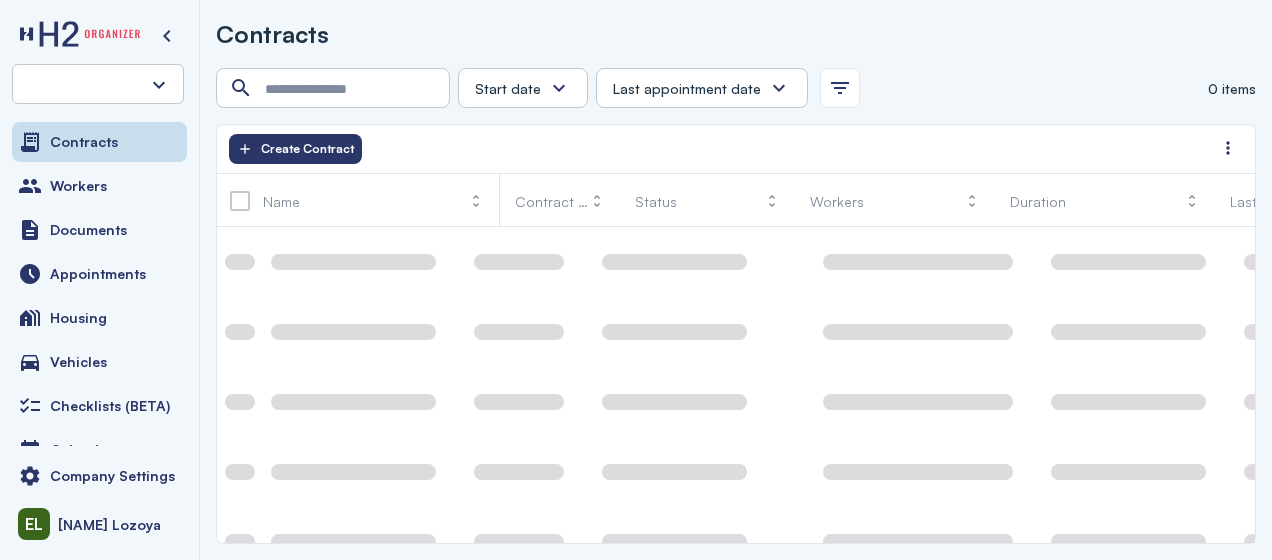 scroll, scrollTop: 0, scrollLeft: 0, axis: both 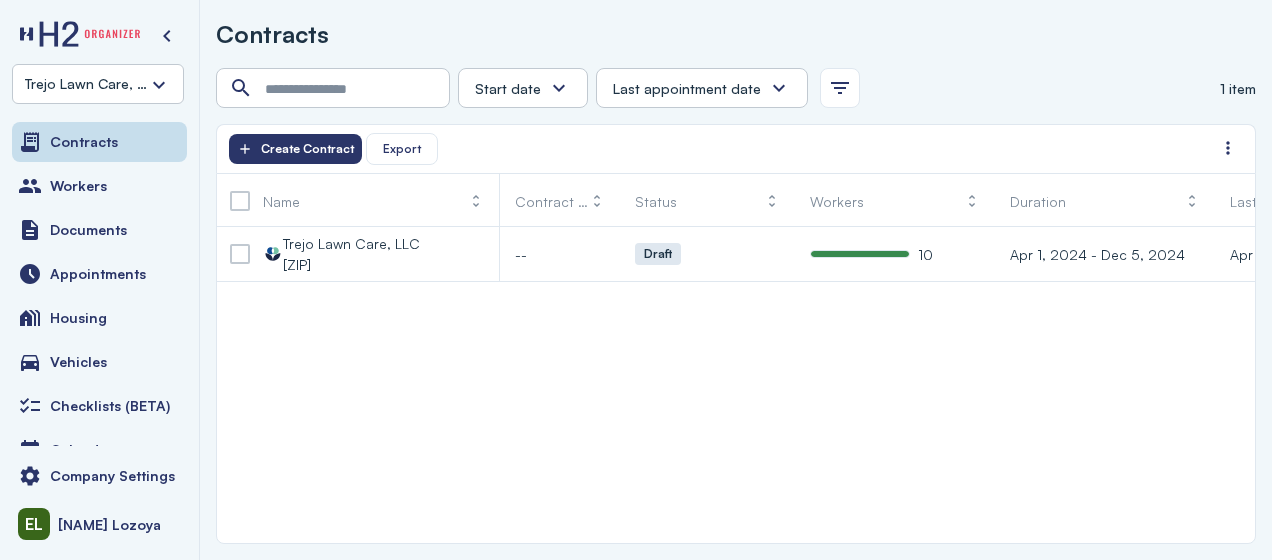 click on "Trejo Lawn Care, LLC" at bounding box center [98, 84] 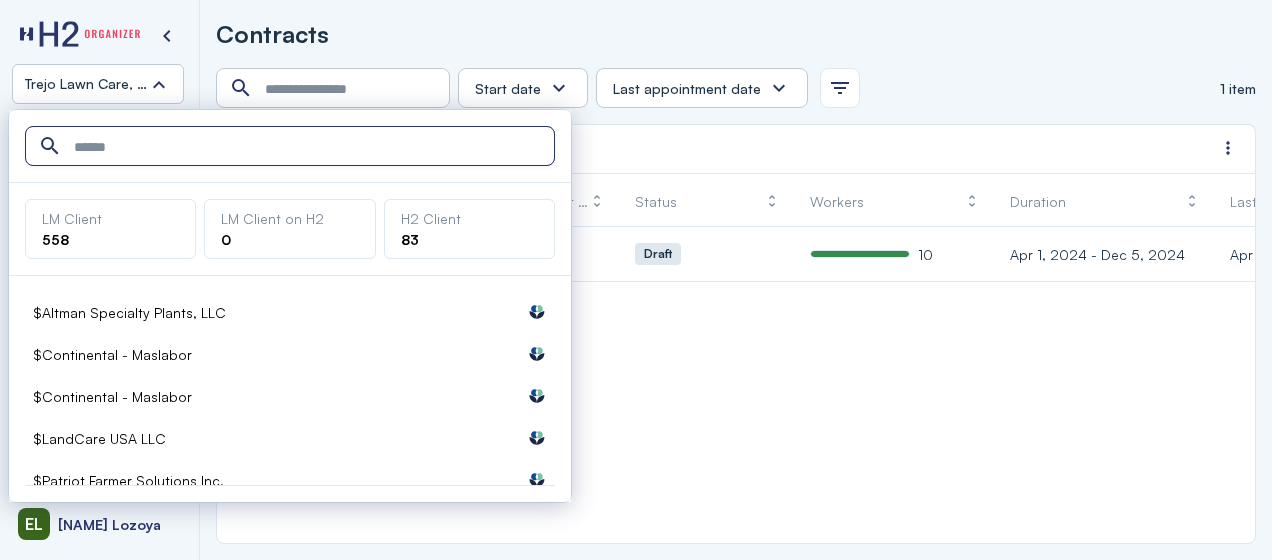 click on "Trejo Lawn Care, LLC" at bounding box center (98, 84) 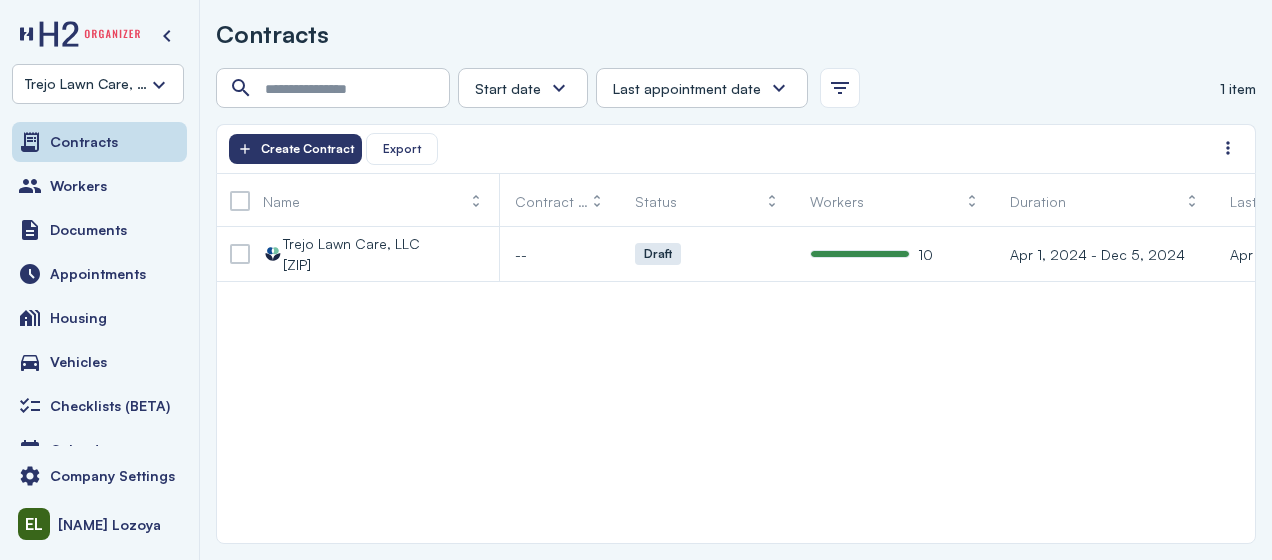 click on "Trejo Lawn Care, LLC" at bounding box center (98, 84) 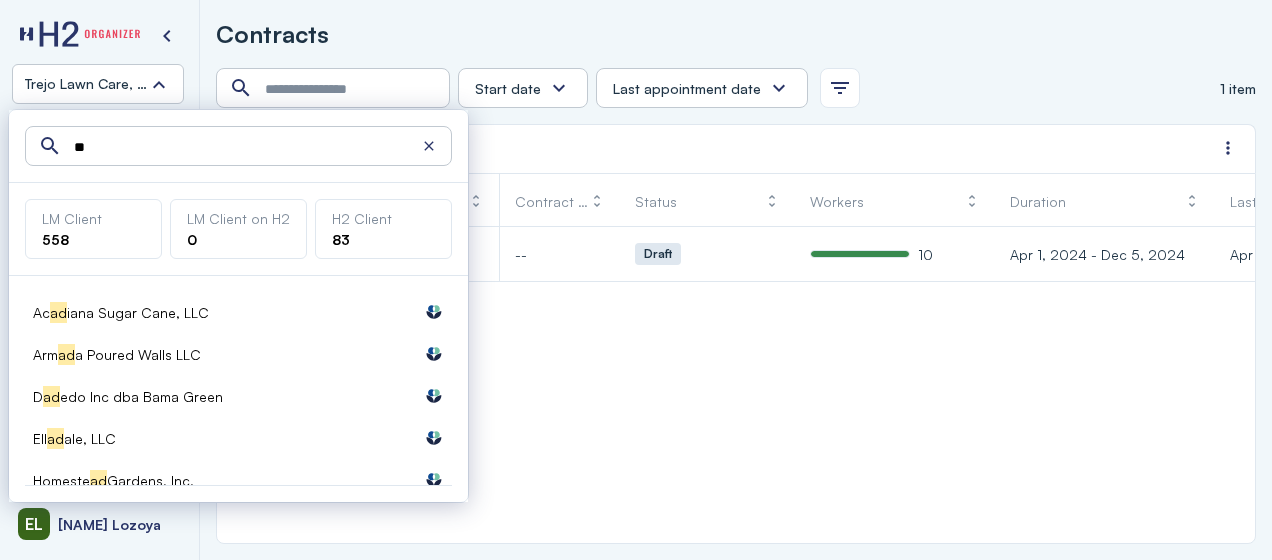 type on "*" 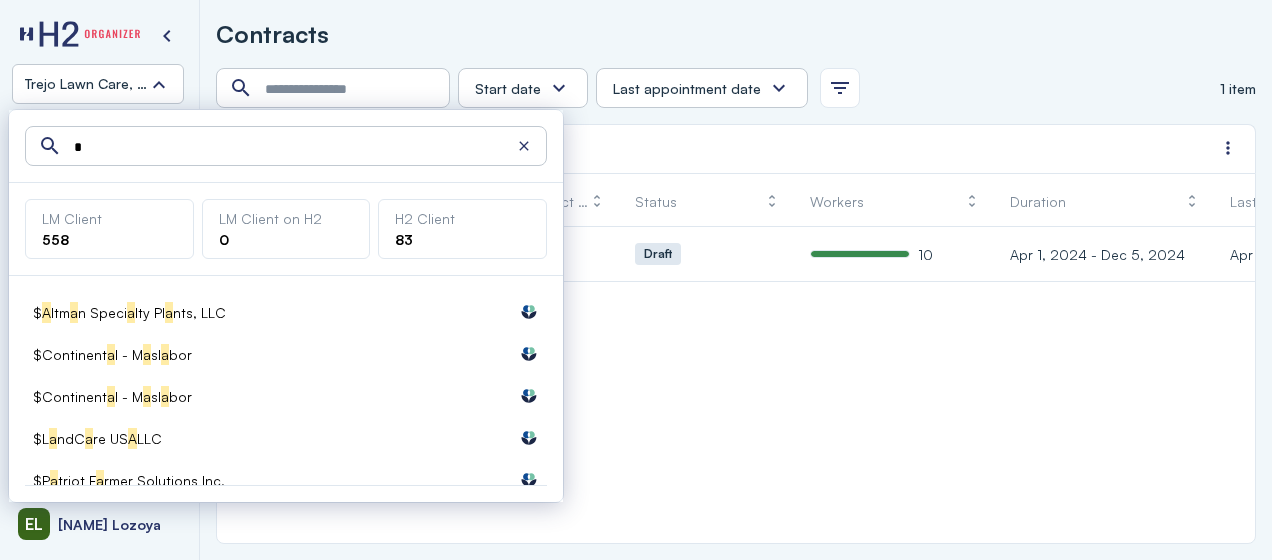 type 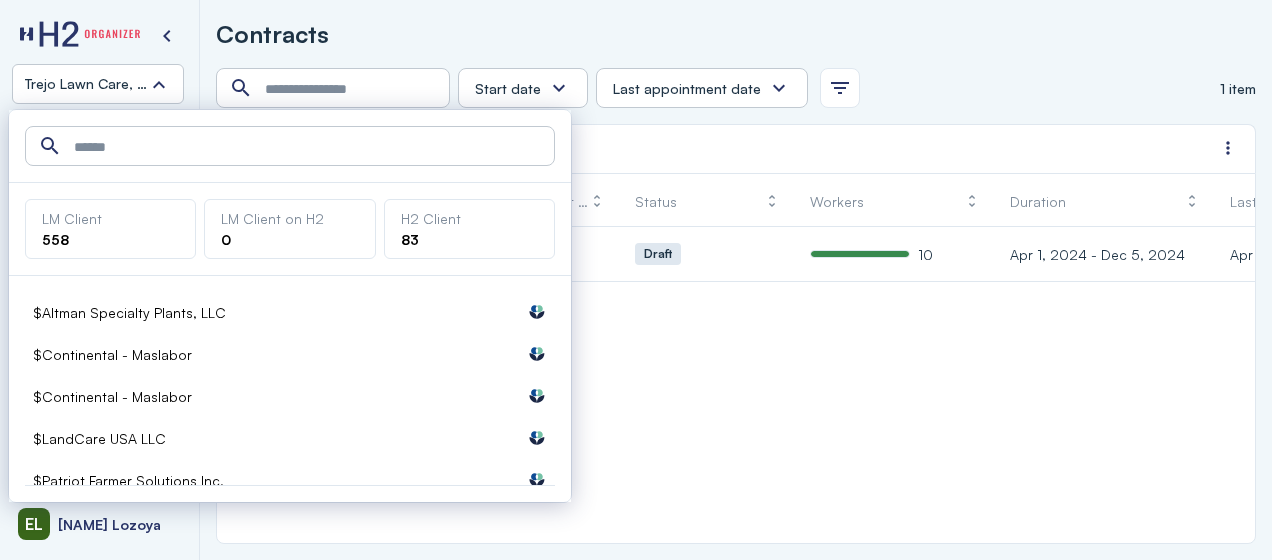 click on "$Continental - Maslabor   Labormex data" at bounding box center (290, 354) 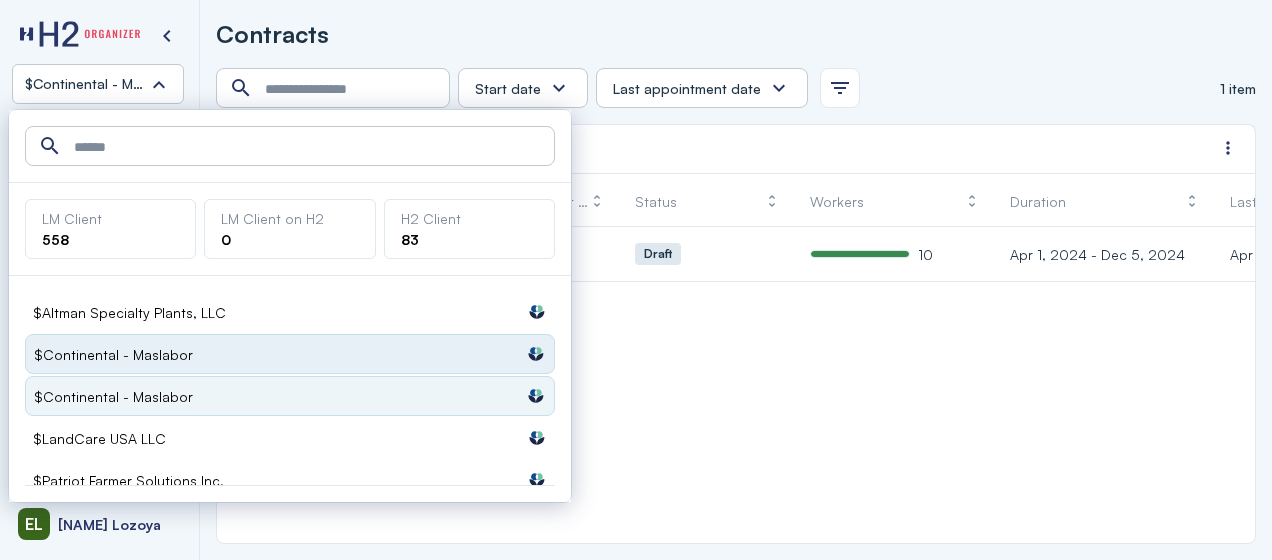 type 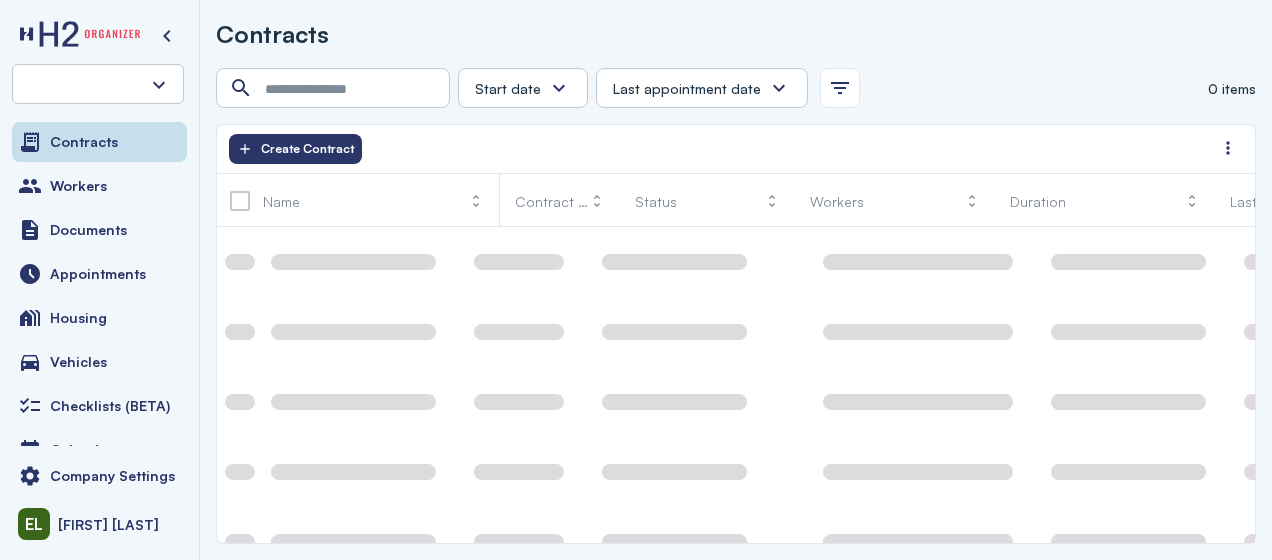 scroll, scrollTop: 0, scrollLeft: 0, axis: both 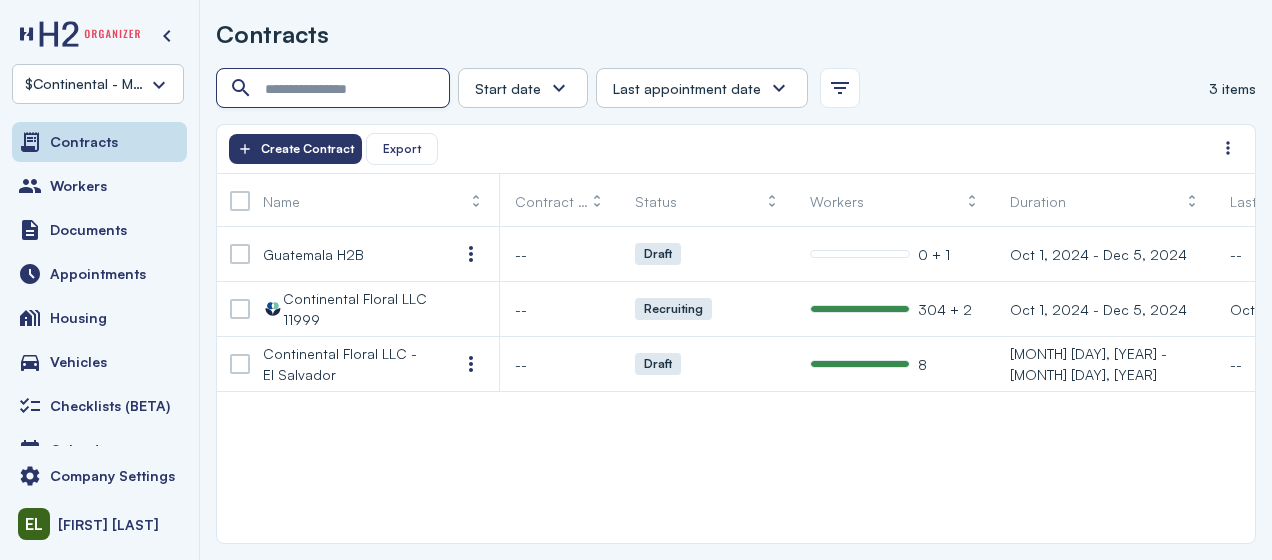 click at bounding box center [335, 89] 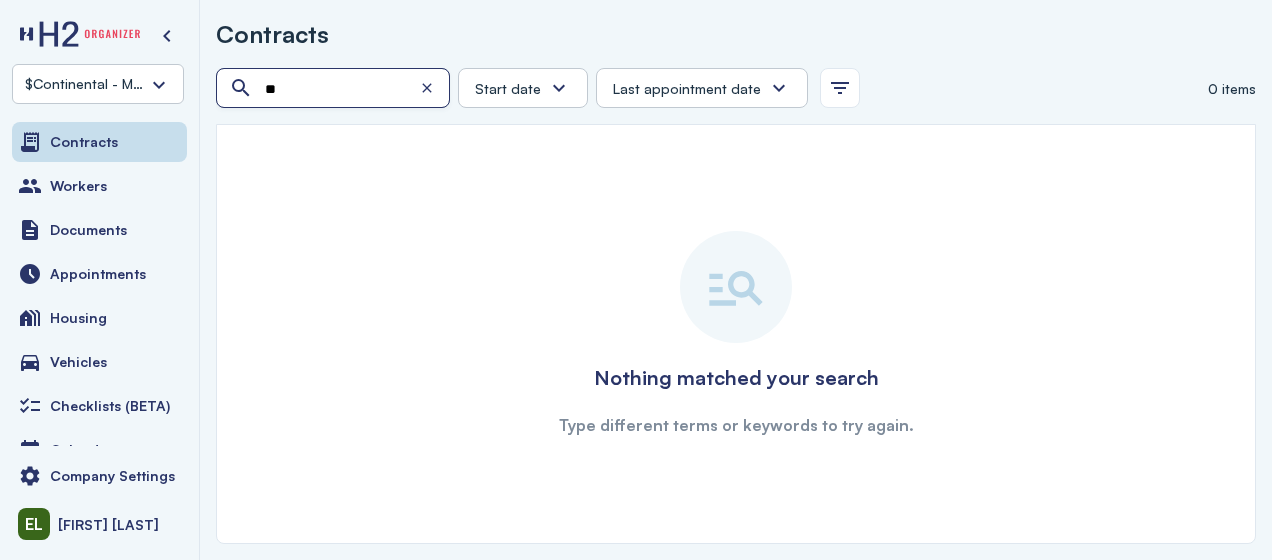 type on "*" 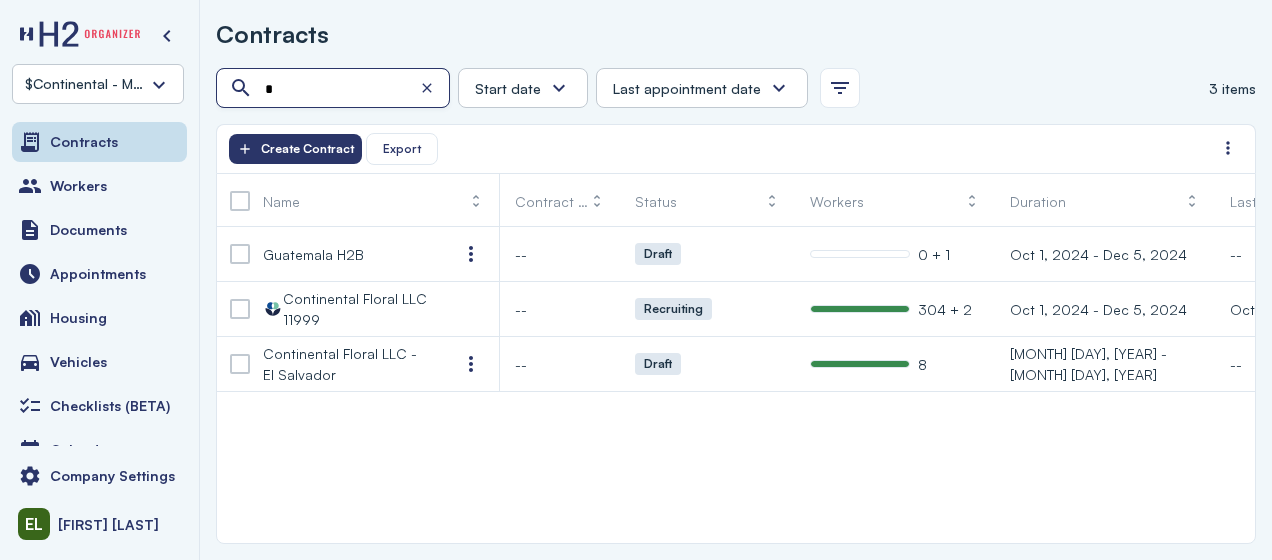type 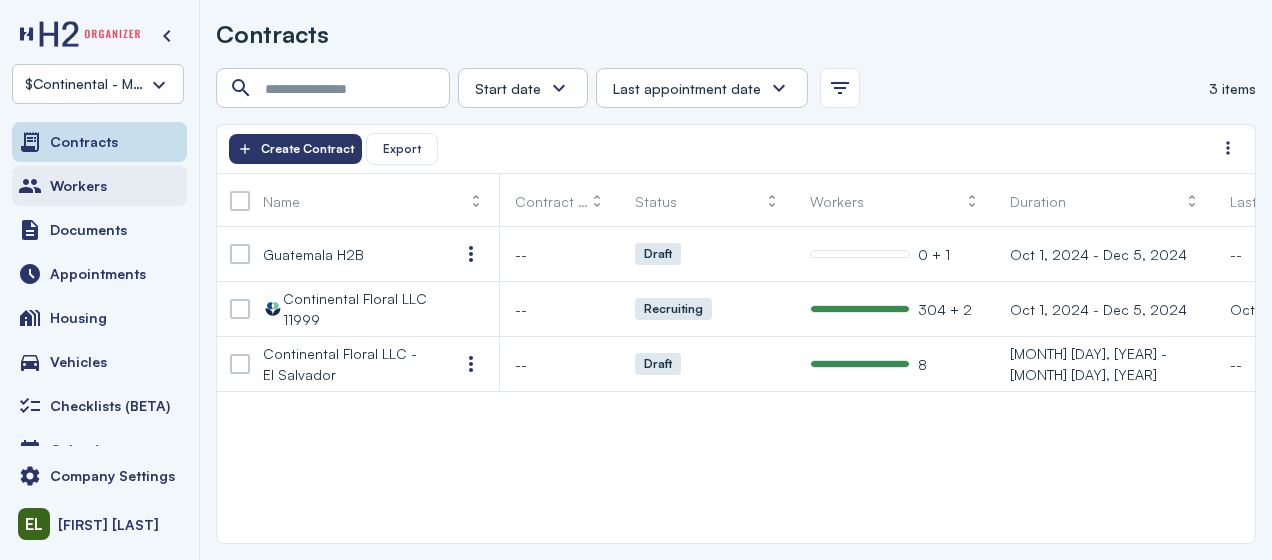 click on "Workers" at bounding box center (78, 186) 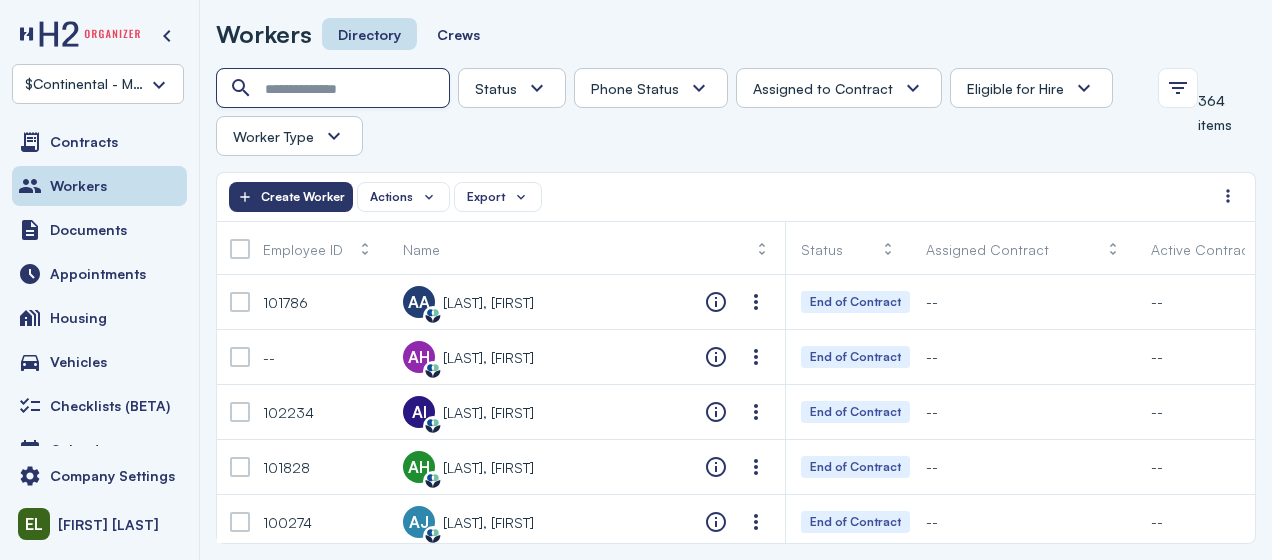 click at bounding box center [335, 89] 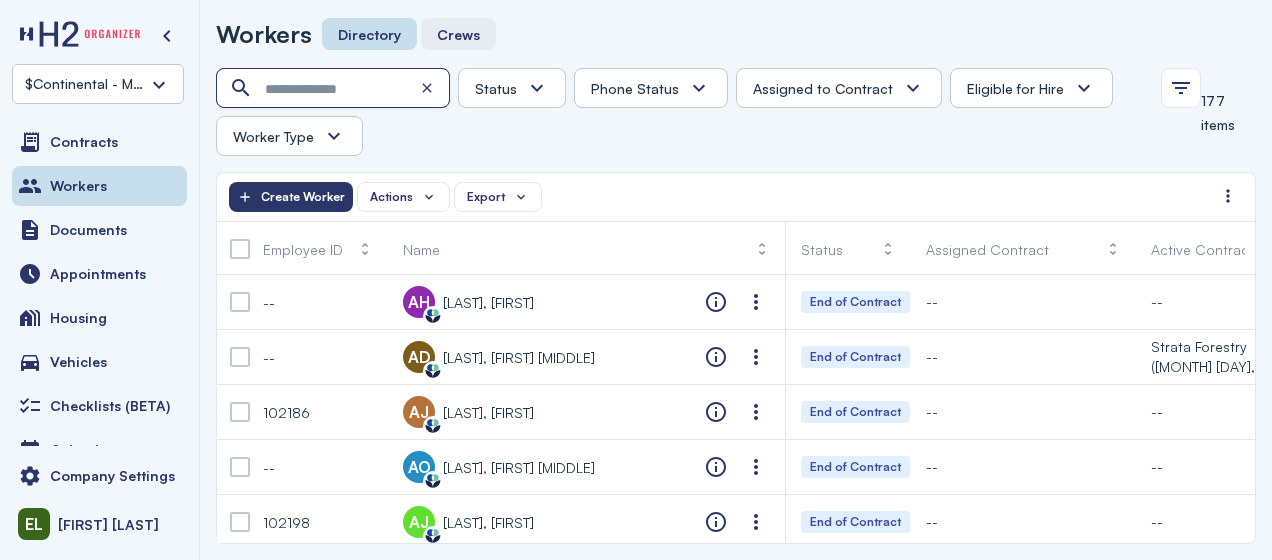 type on "*" 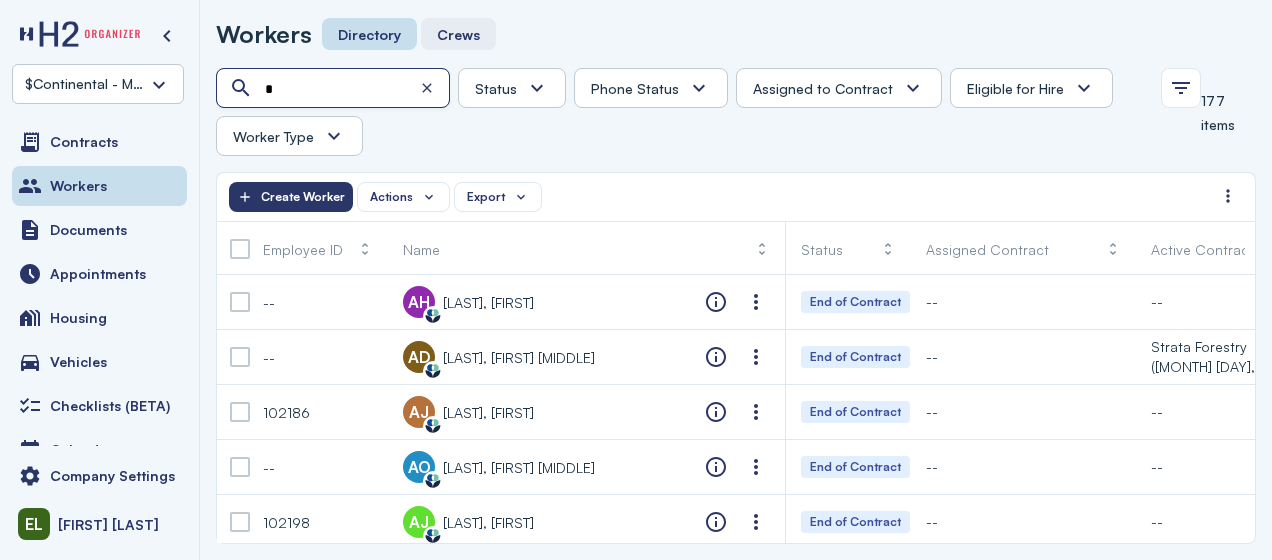 type 